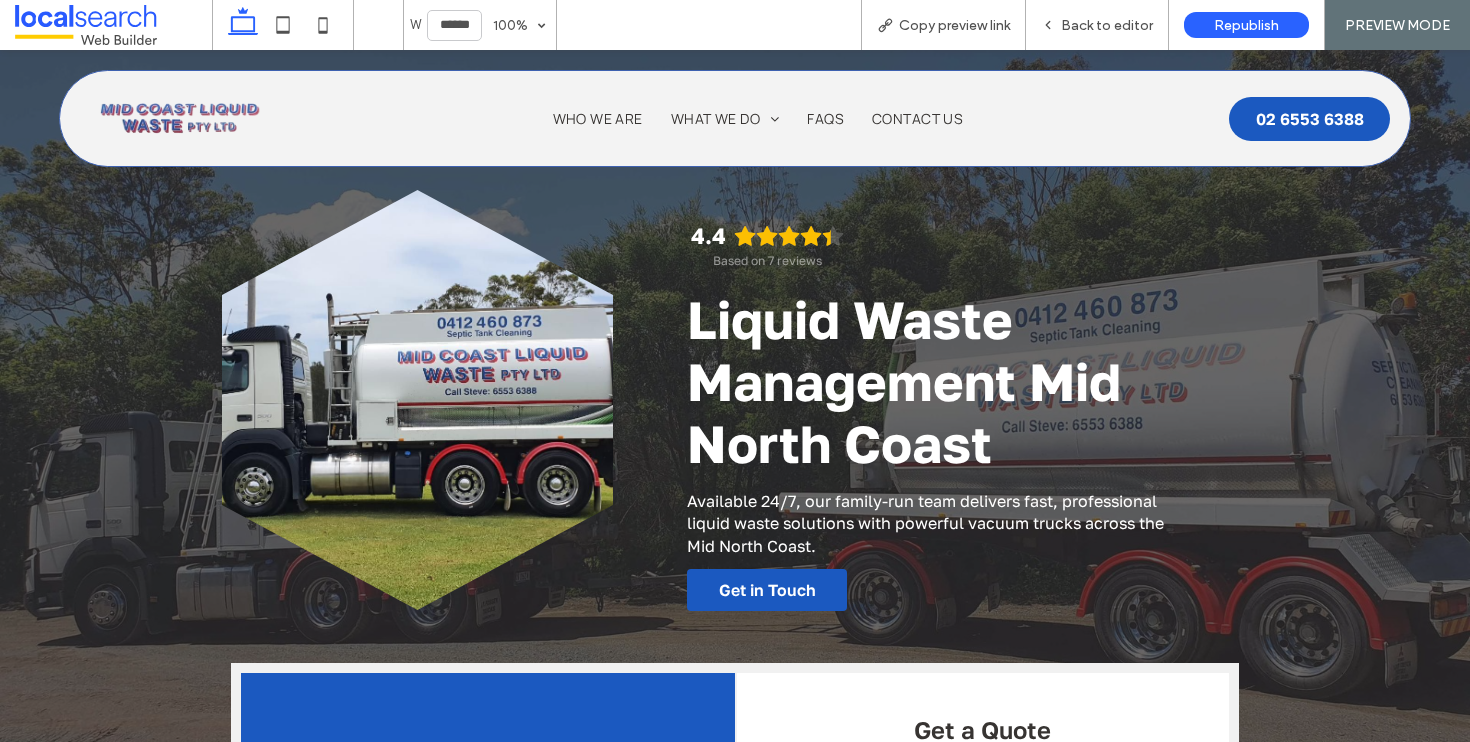 scroll, scrollTop: 1510, scrollLeft: 0, axis: vertical 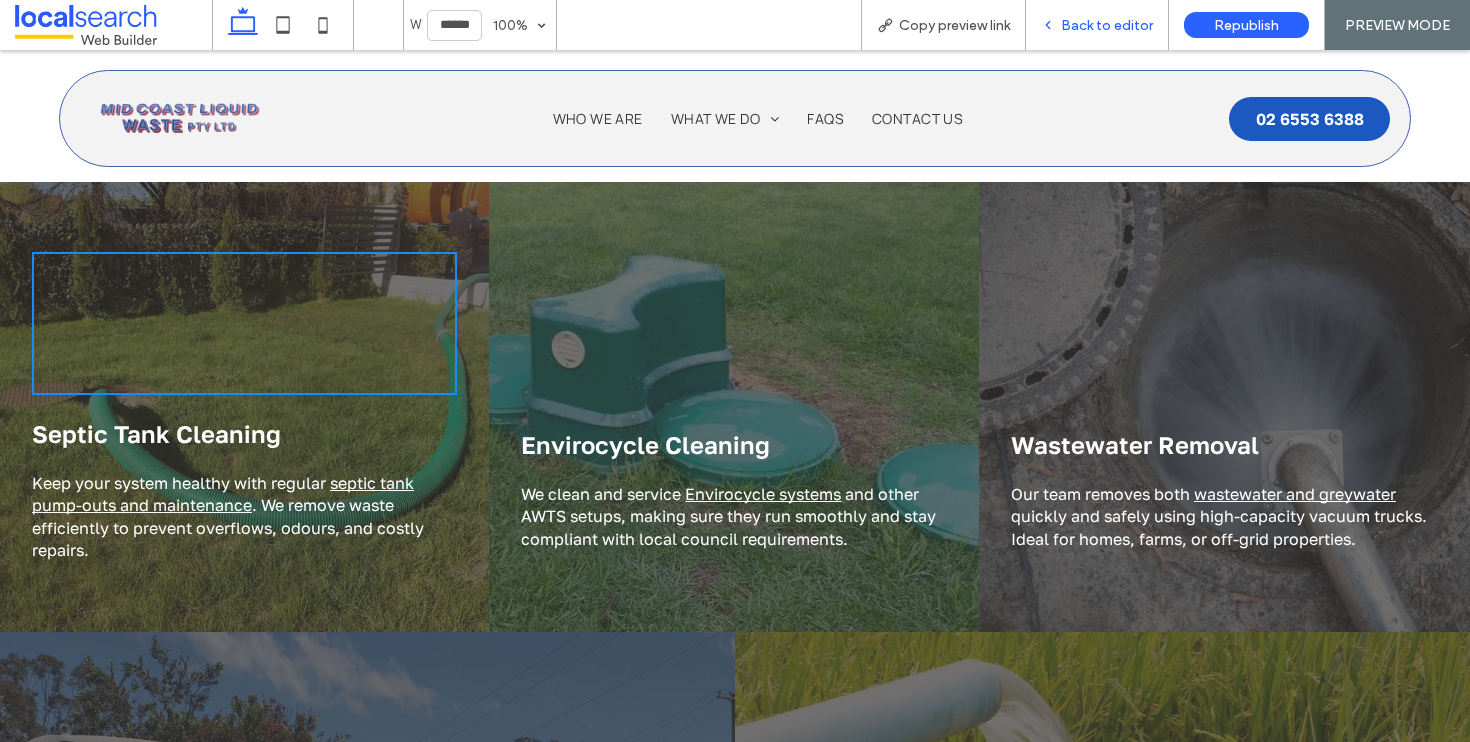 click on "Back to editor" at bounding box center [1097, 25] 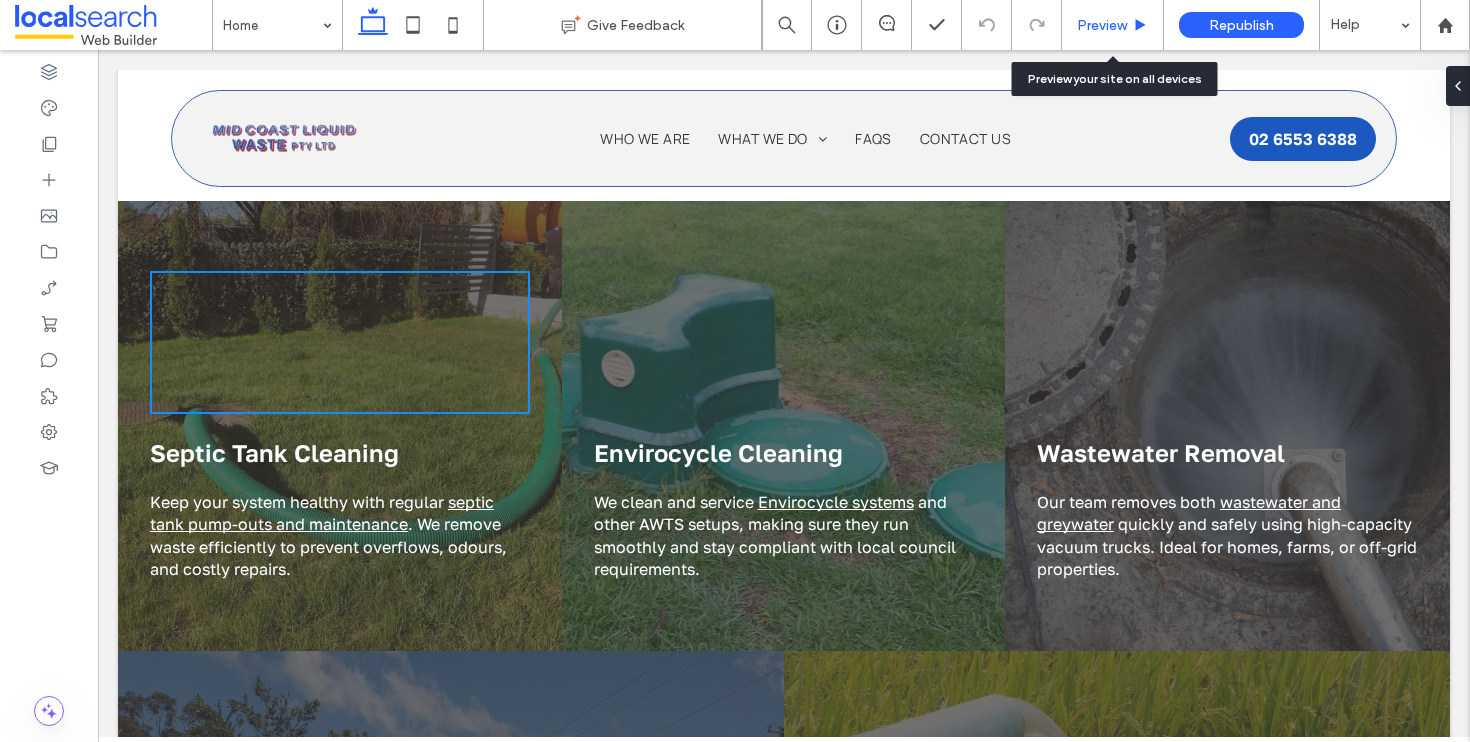 click on "Preview" at bounding box center [1102, 25] 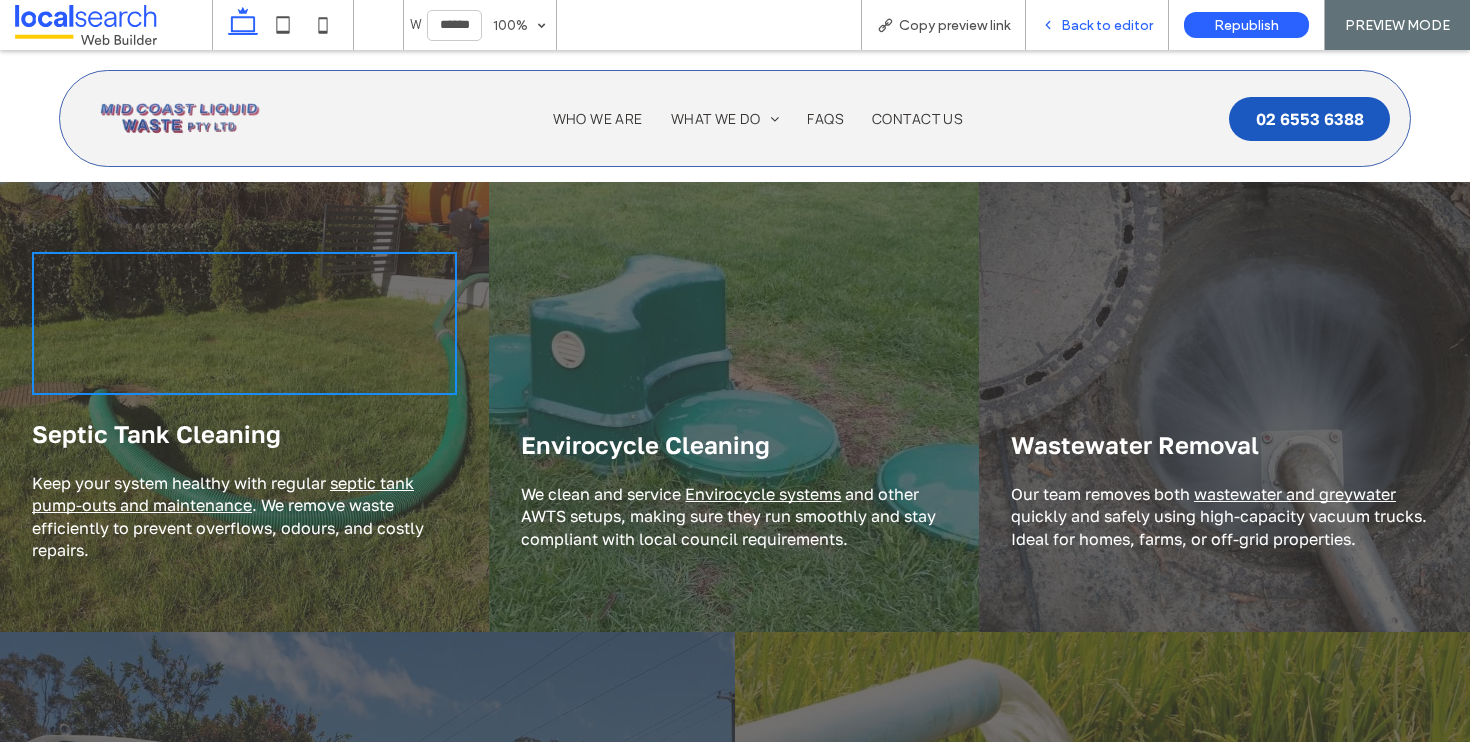 scroll, scrollTop: 2144, scrollLeft: 0, axis: vertical 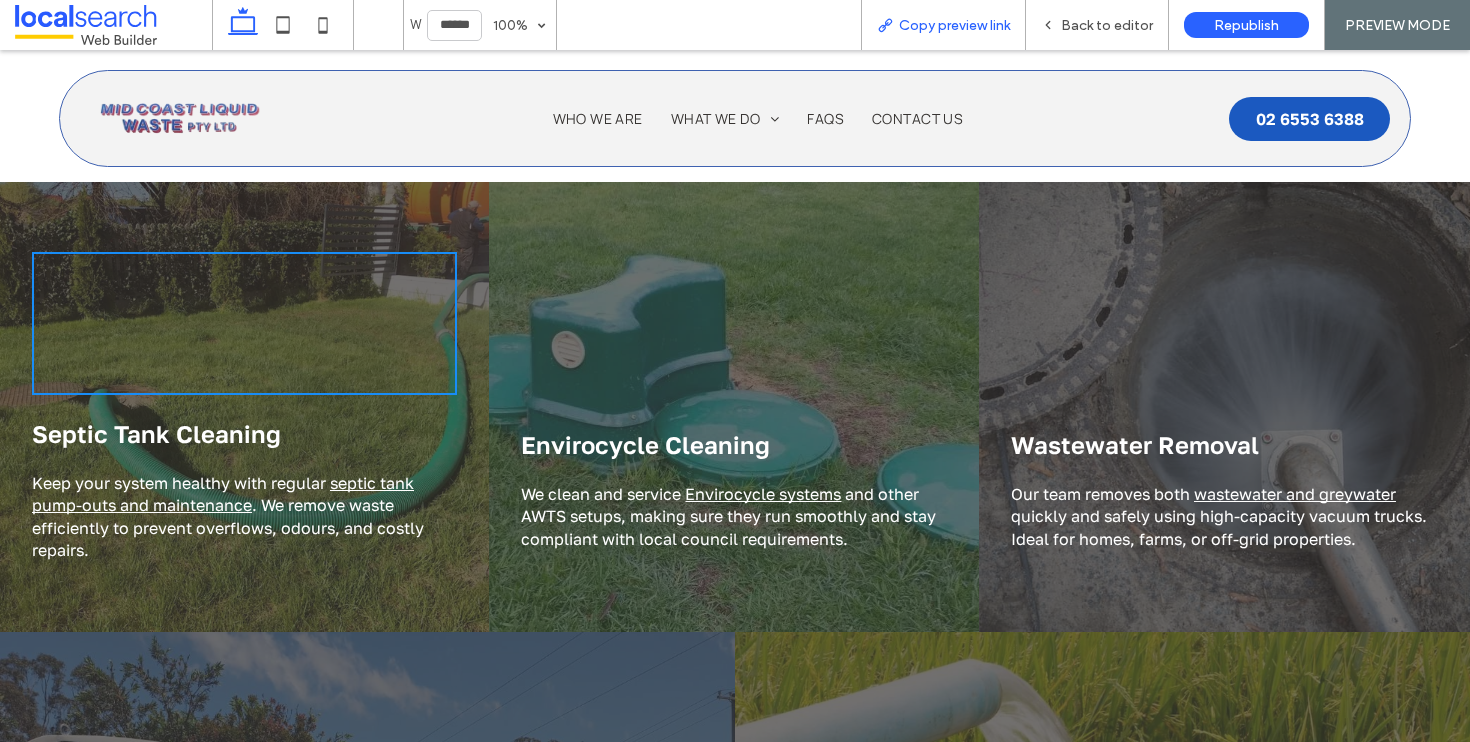 click on "Copy preview link" at bounding box center (954, 25) 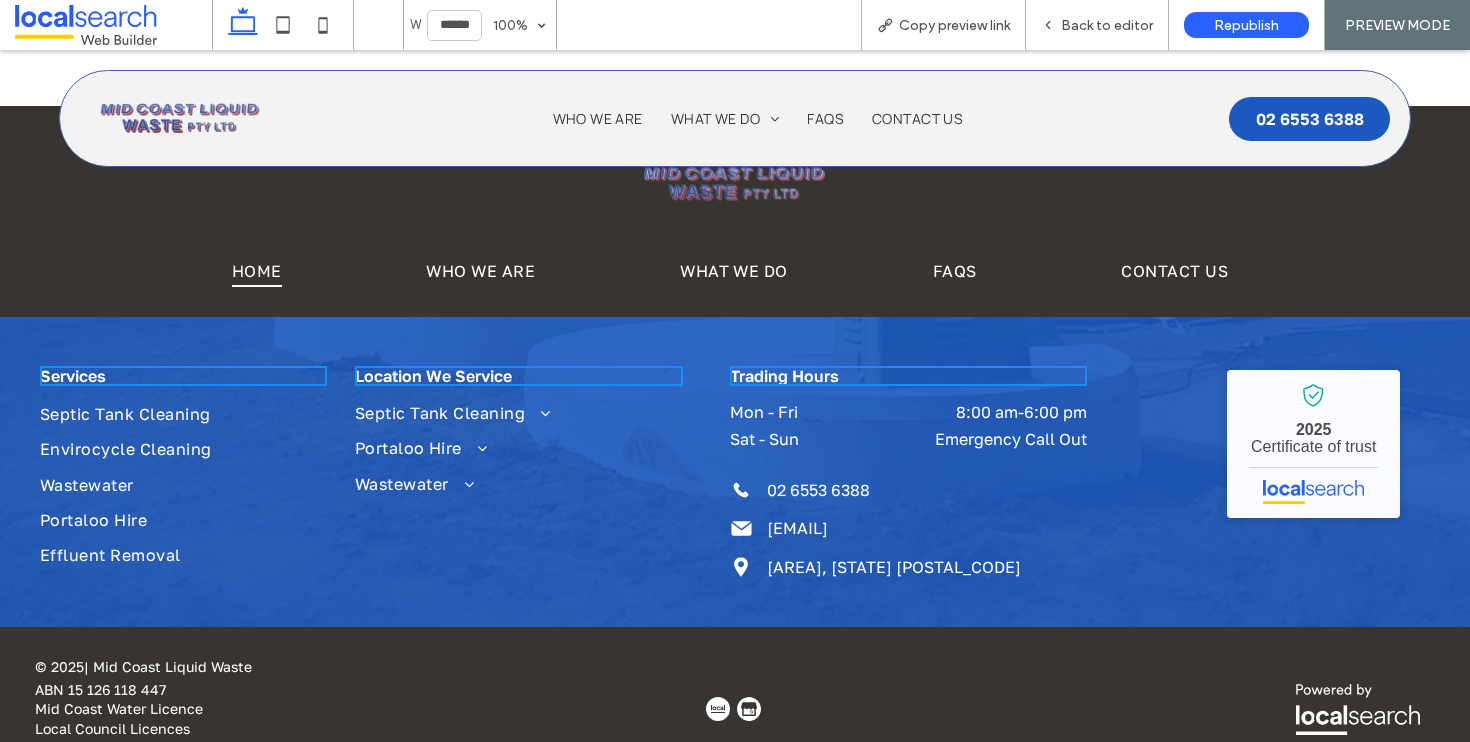 scroll, scrollTop: 4297, scrollLeft: 0, axis: vertical 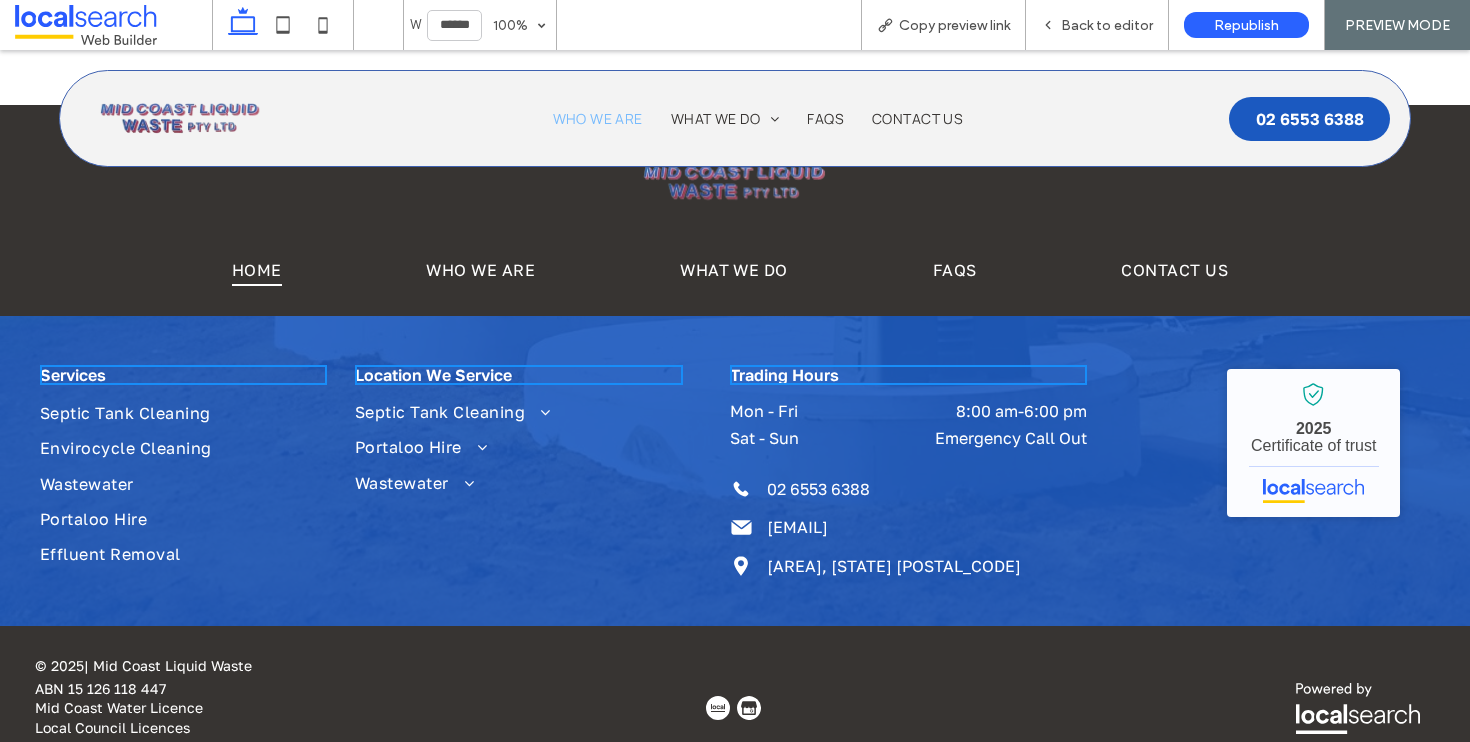 click on "Who We Are" at bounding box center [598, 118] 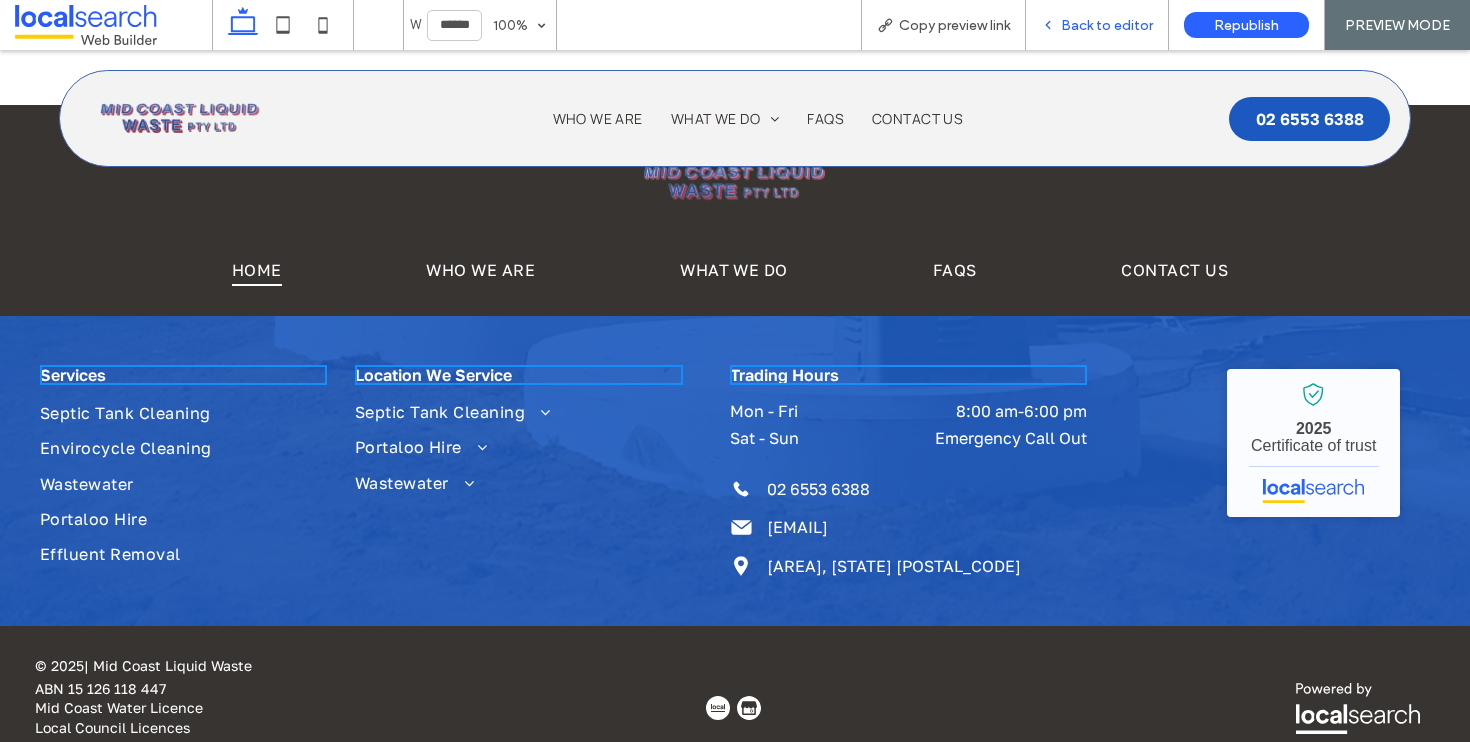 click on "Back to editor" at bounding box center (1107, 25) 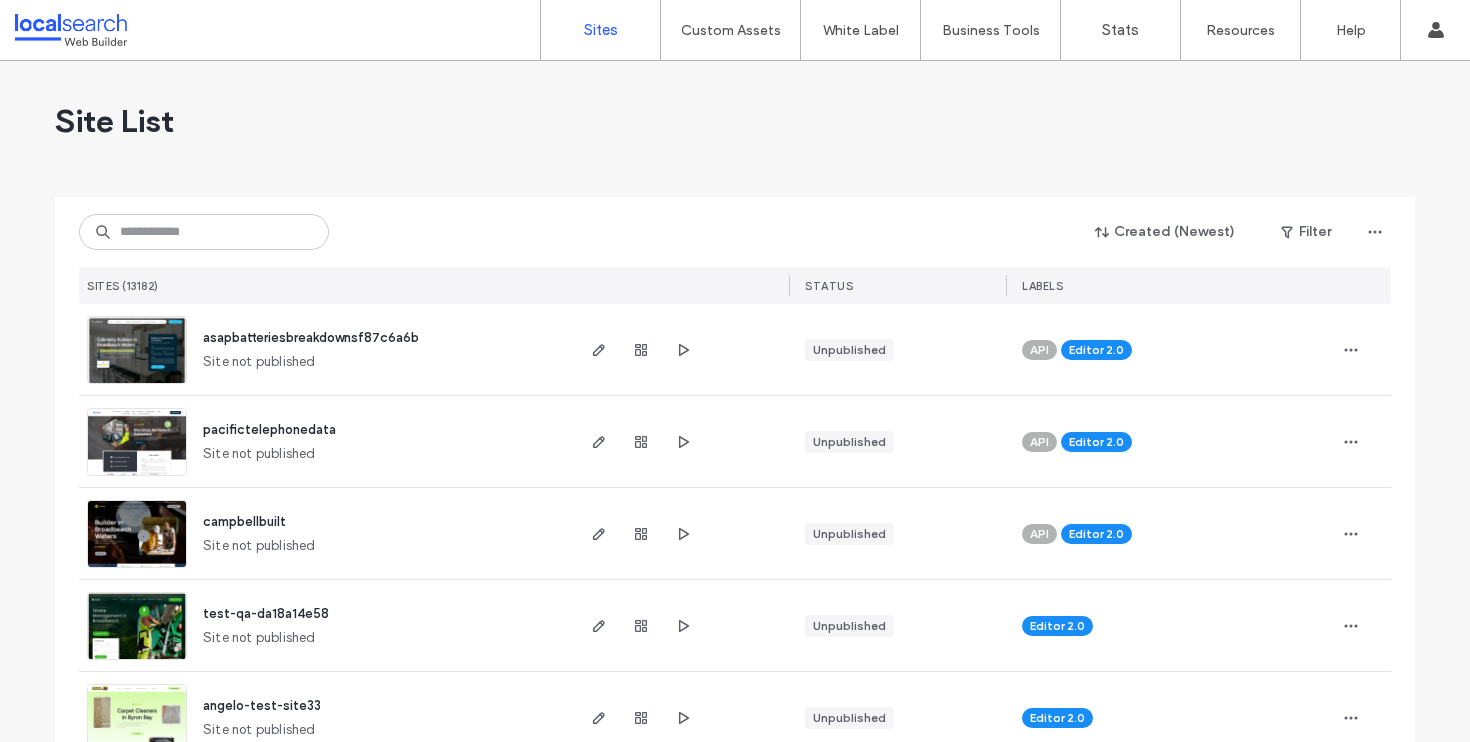 scroll, scrollTop: 0, scrollLeft: 0, axis: both 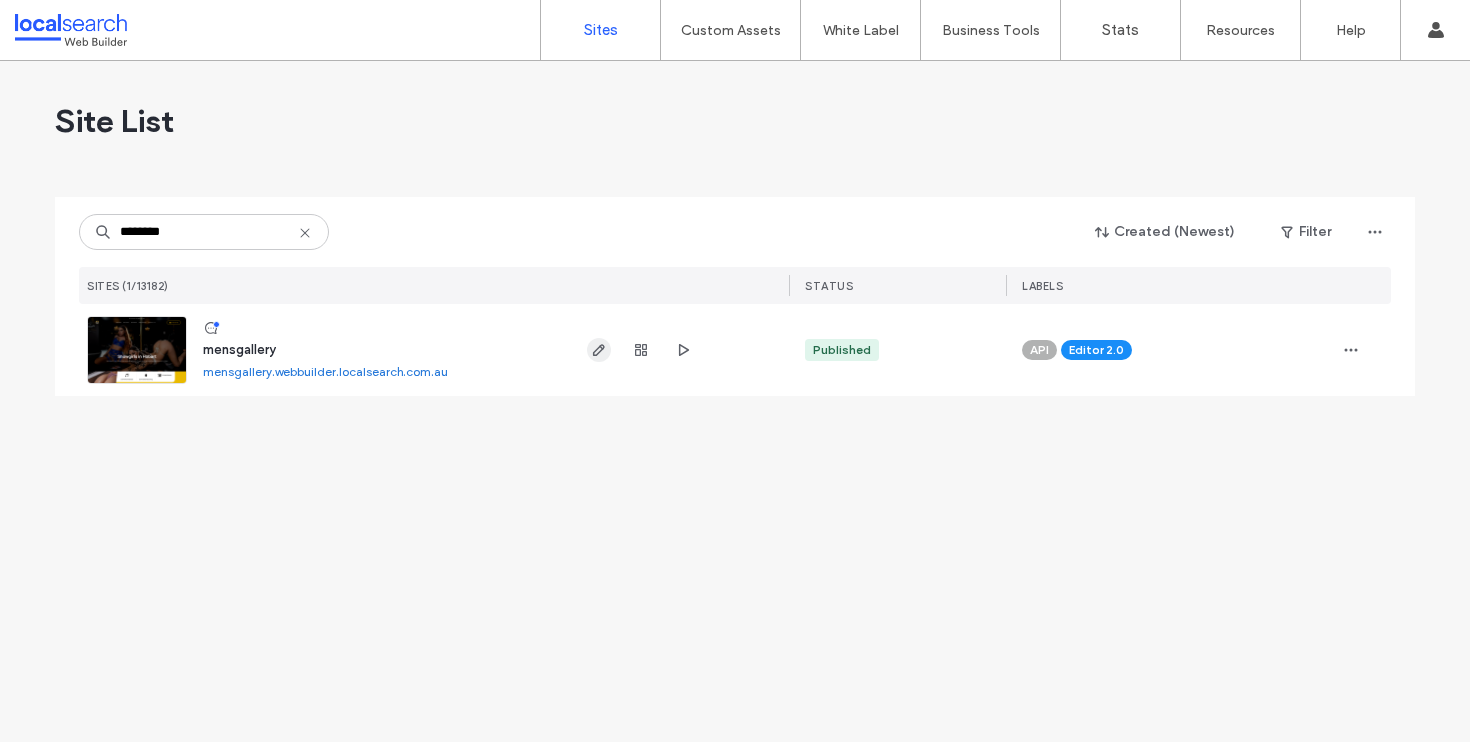 type on "********" 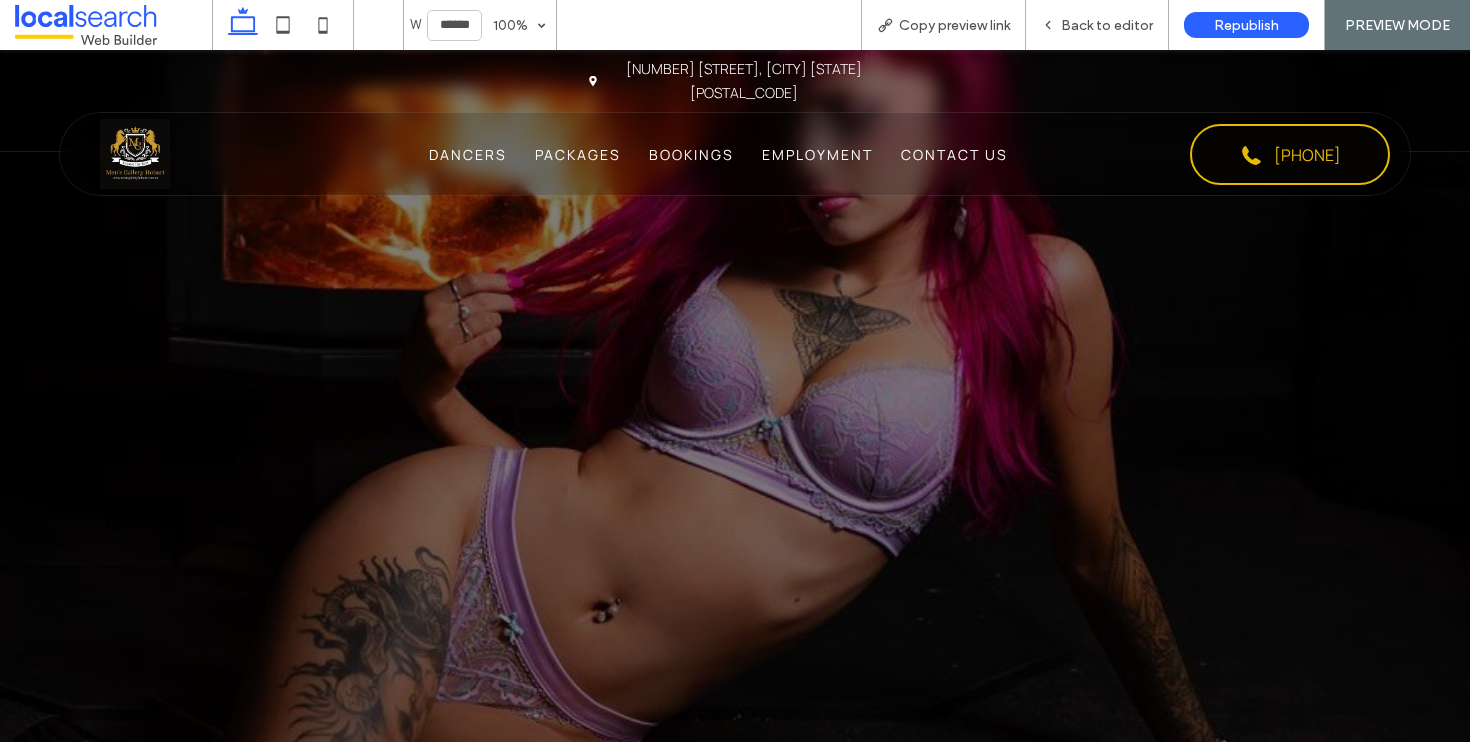 scroll, scrollTop: 0, scrollLeft: 0, axis: both 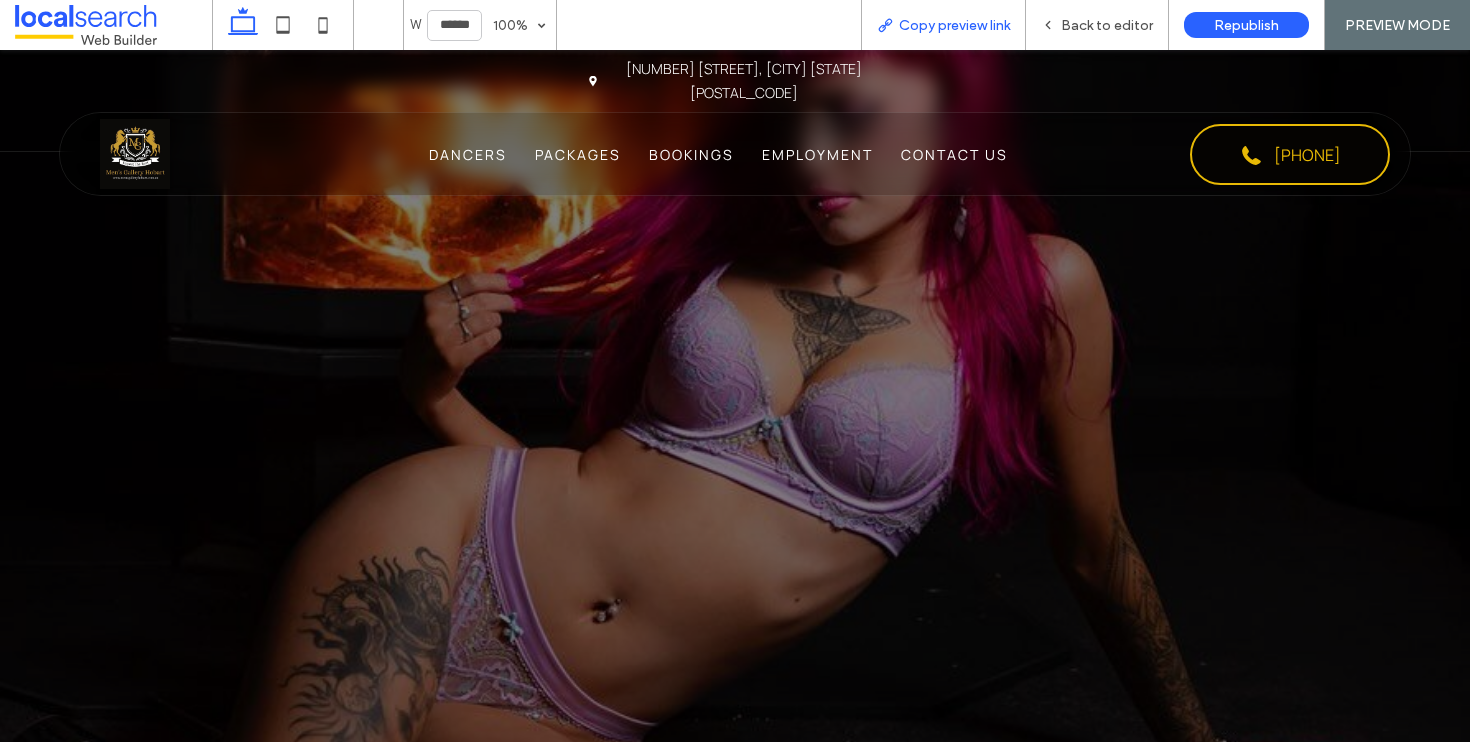 click on "Copy preview link" at bounding box center [954, 25] 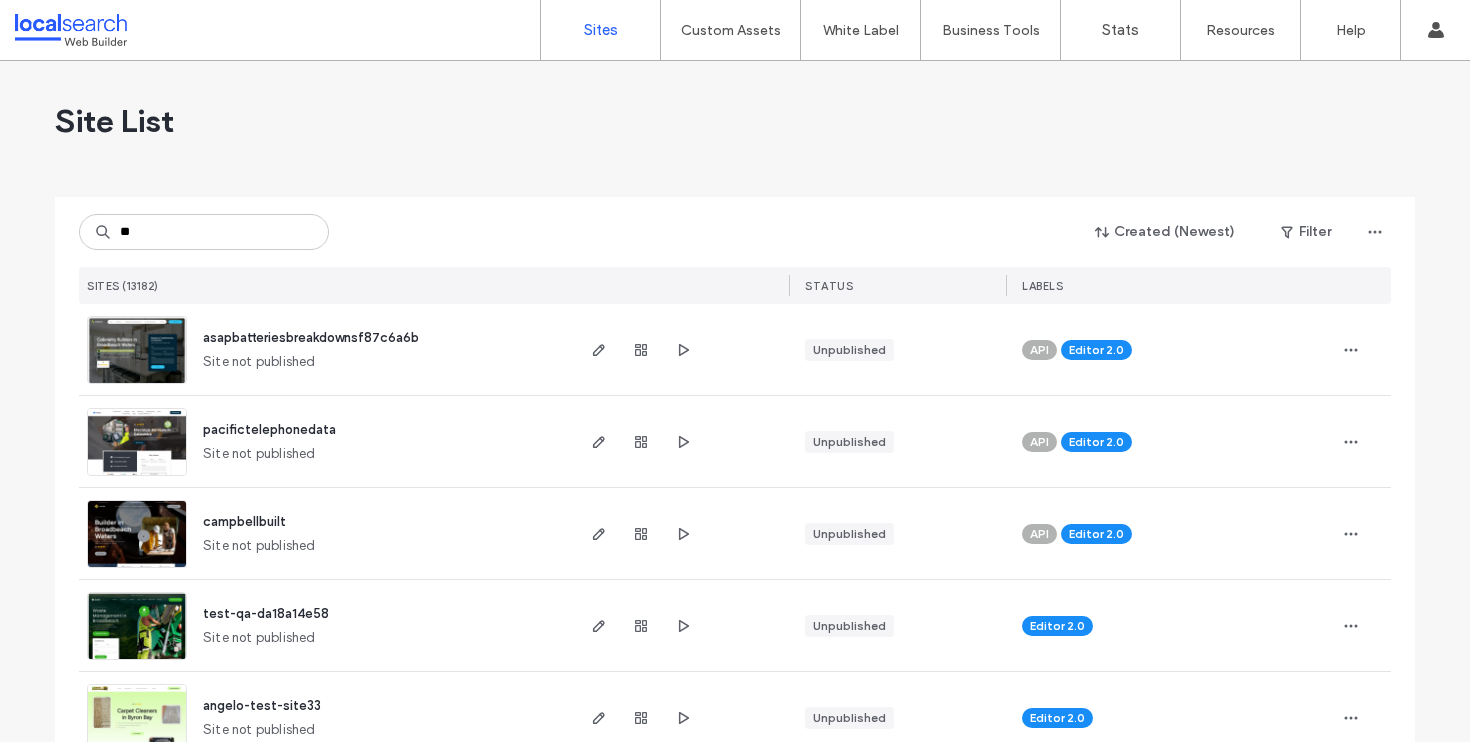 scroll, scrollTop: 0, scrollLeft: 0, axis: both 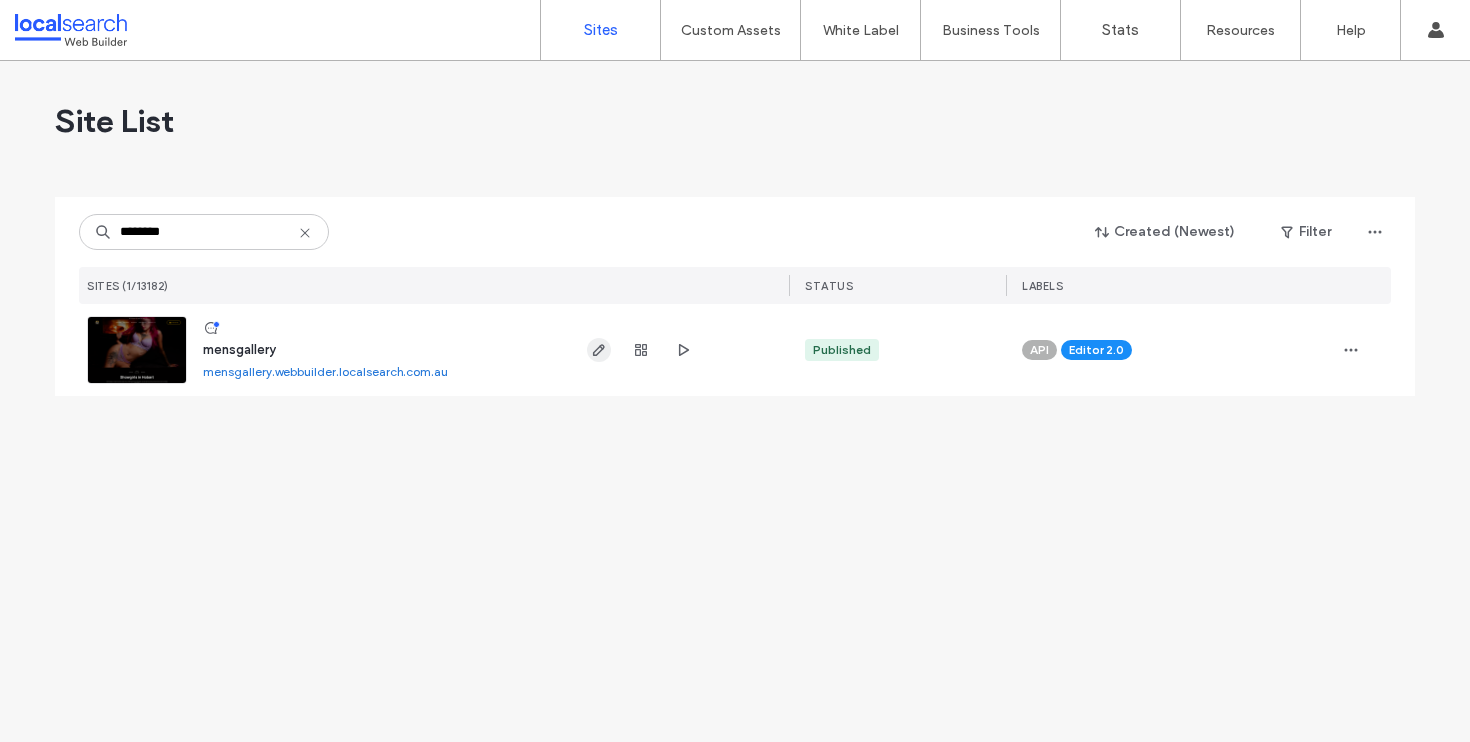 type on "********" 